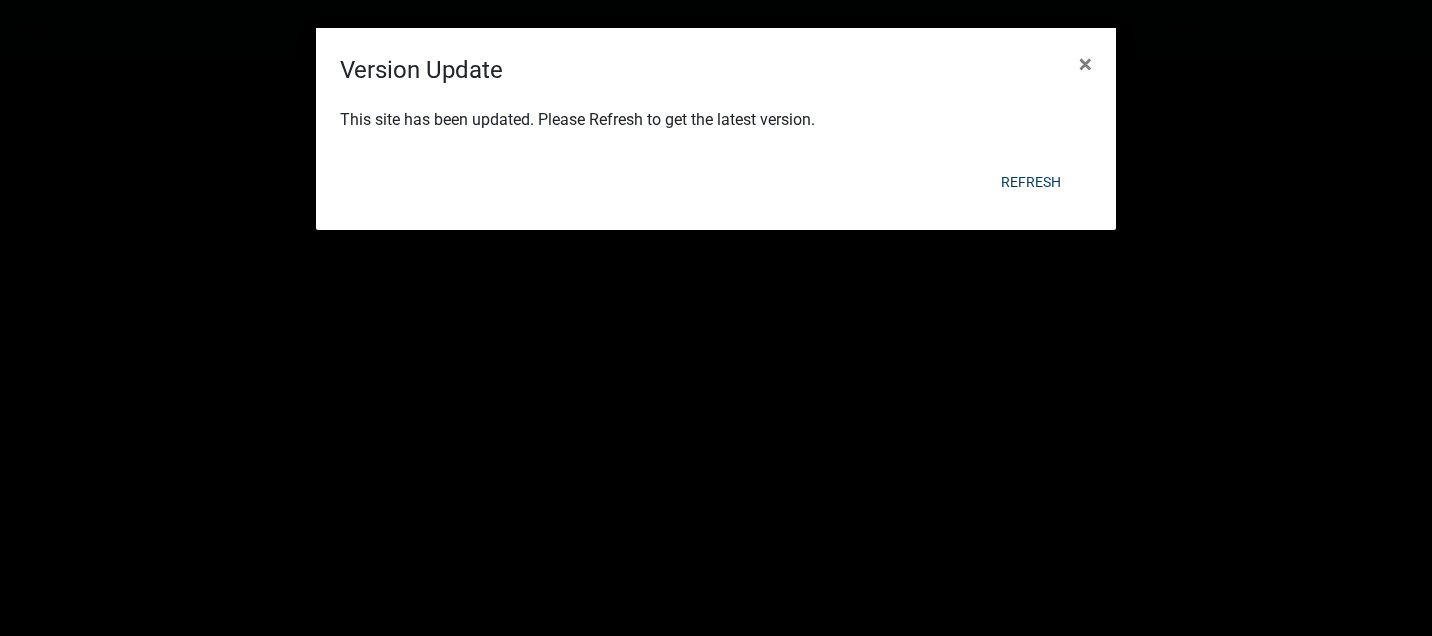 scroll, scrollTop: 0, scrollLeft: 0, axis: both 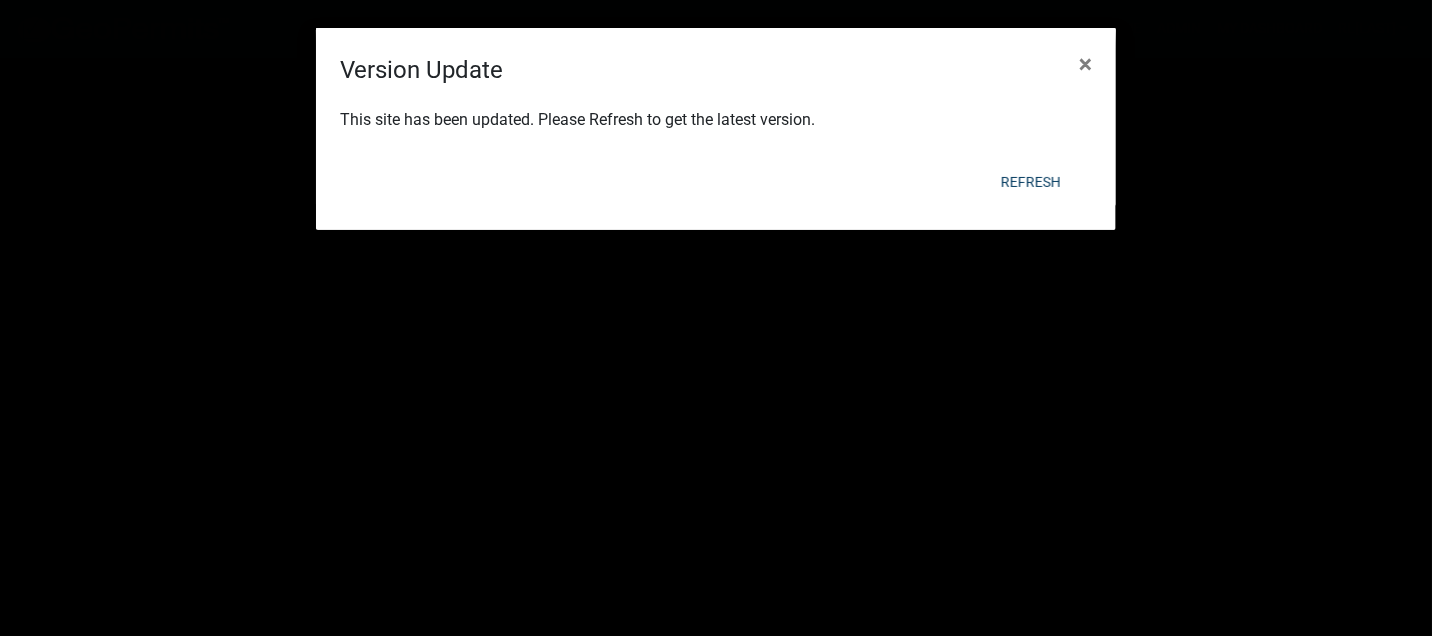 click on "Refresh" 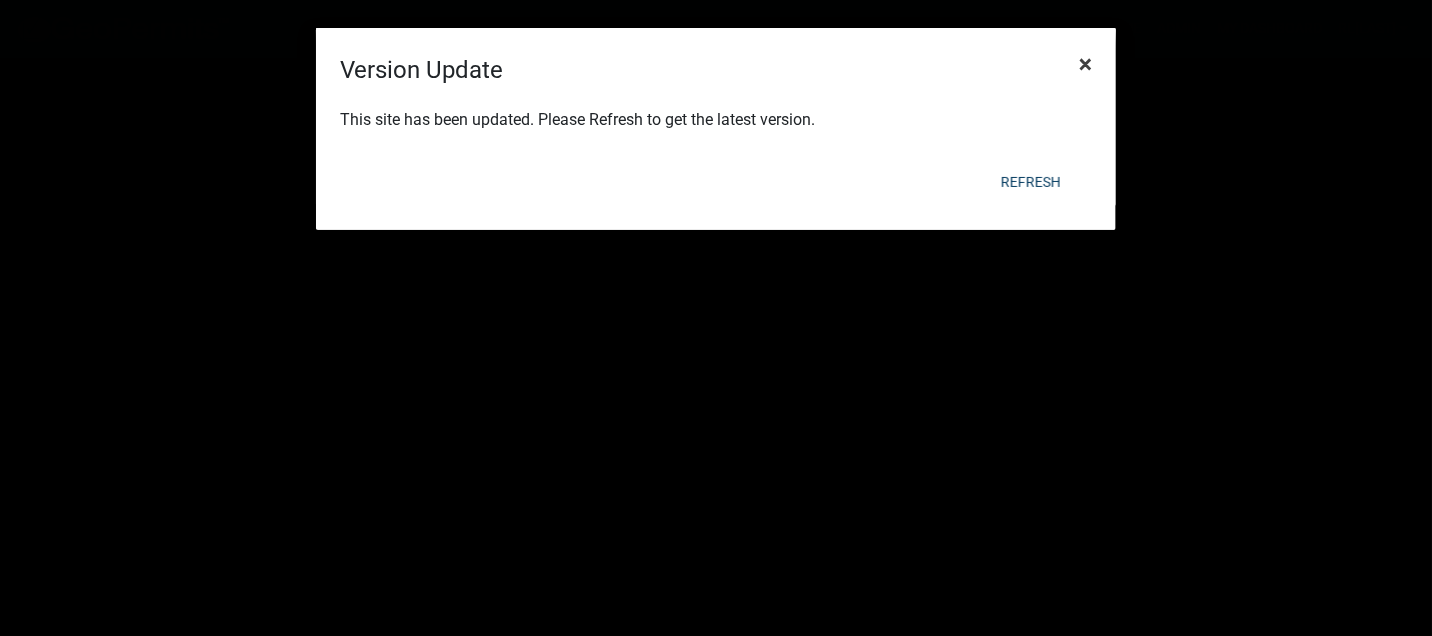 click on "×" 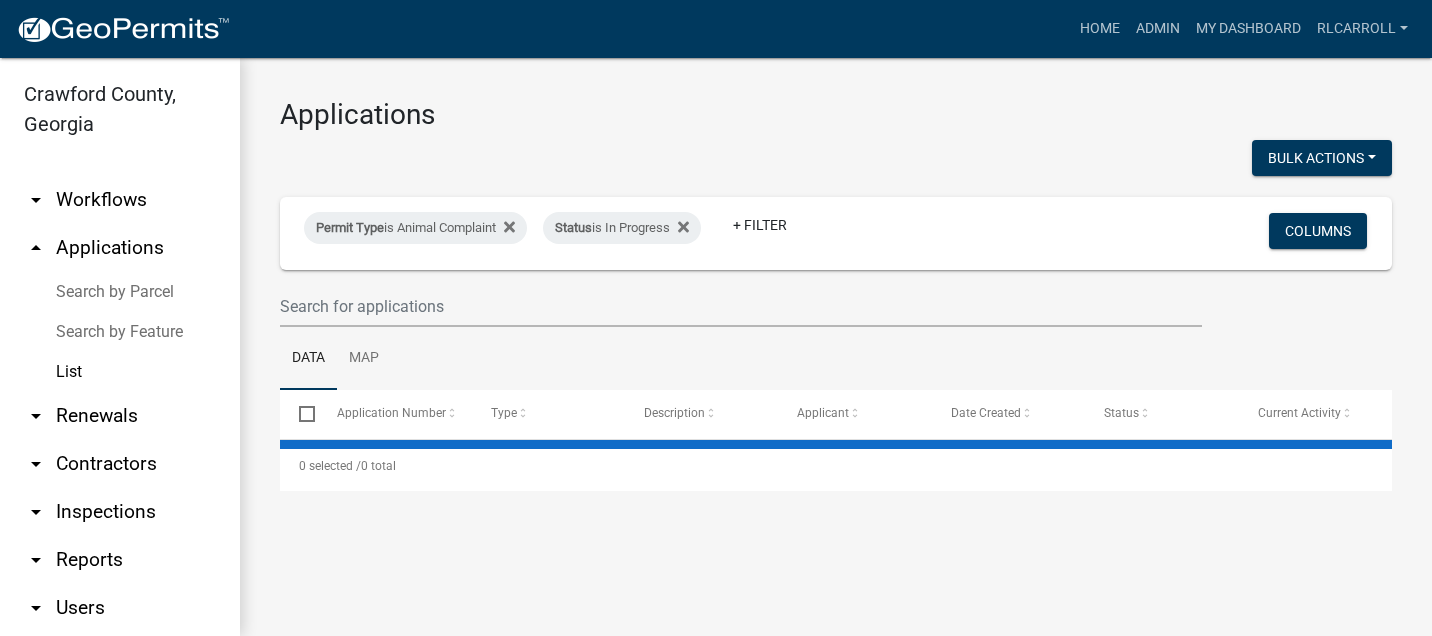 scroll, scrollTop: 0, scrollLeft: 0, axis: both 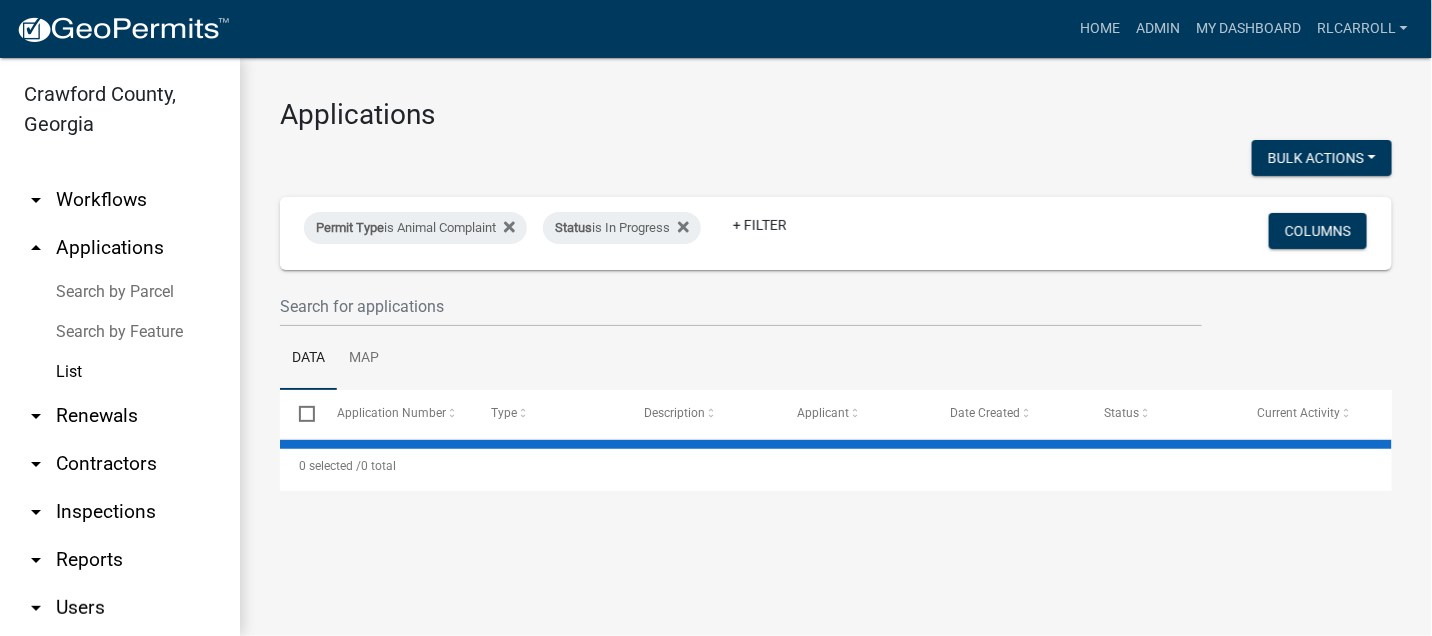 select on "3: 100" 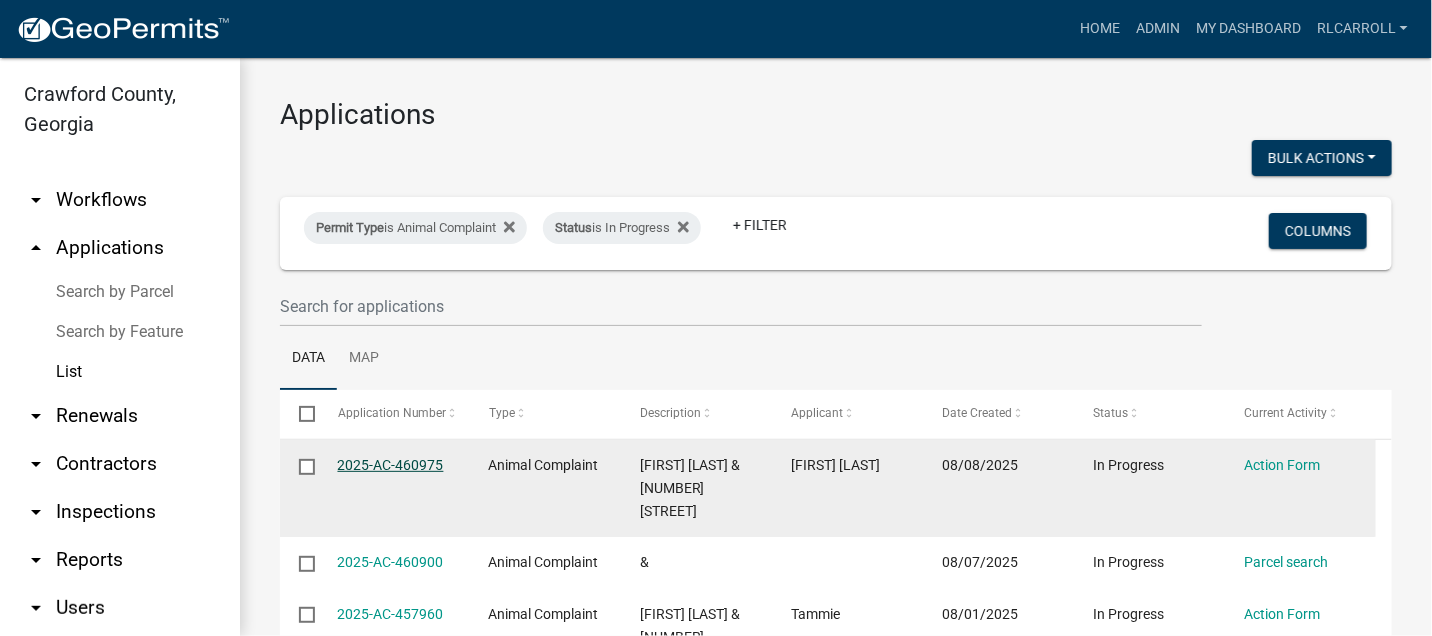 click on "2025-AC-460975" 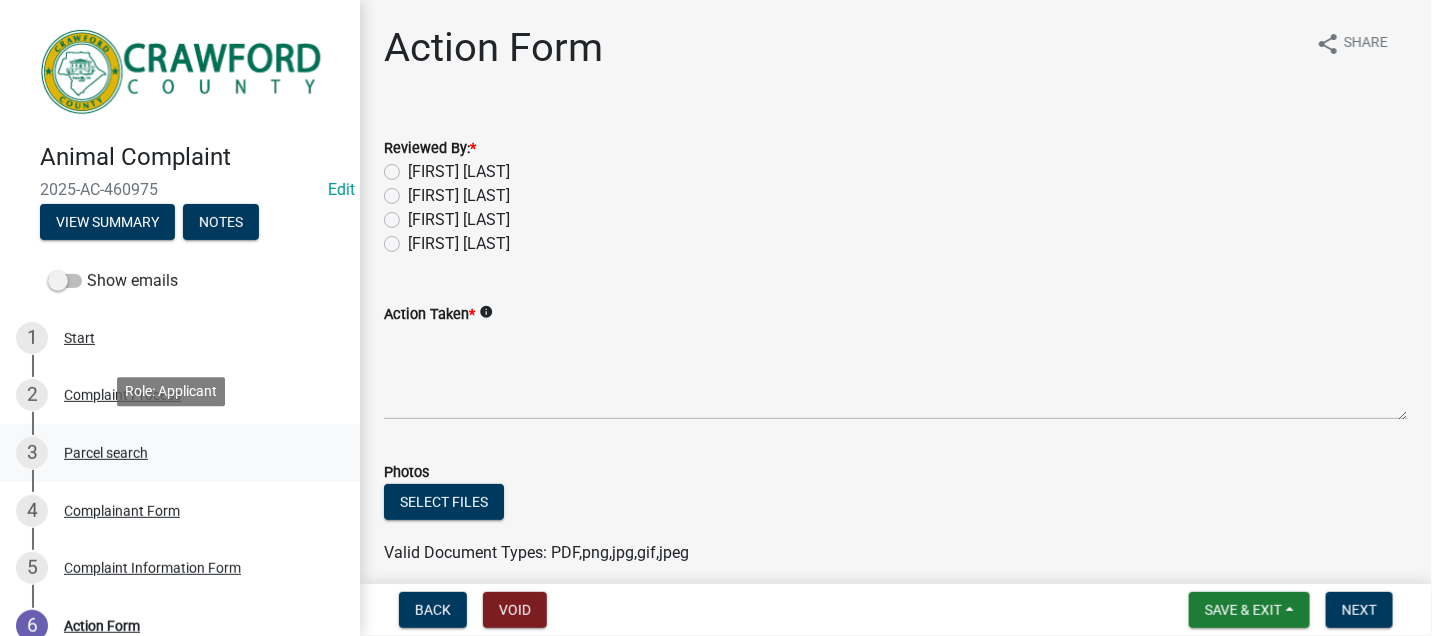 click on "Parcel search" at bounding box center [106, 453] 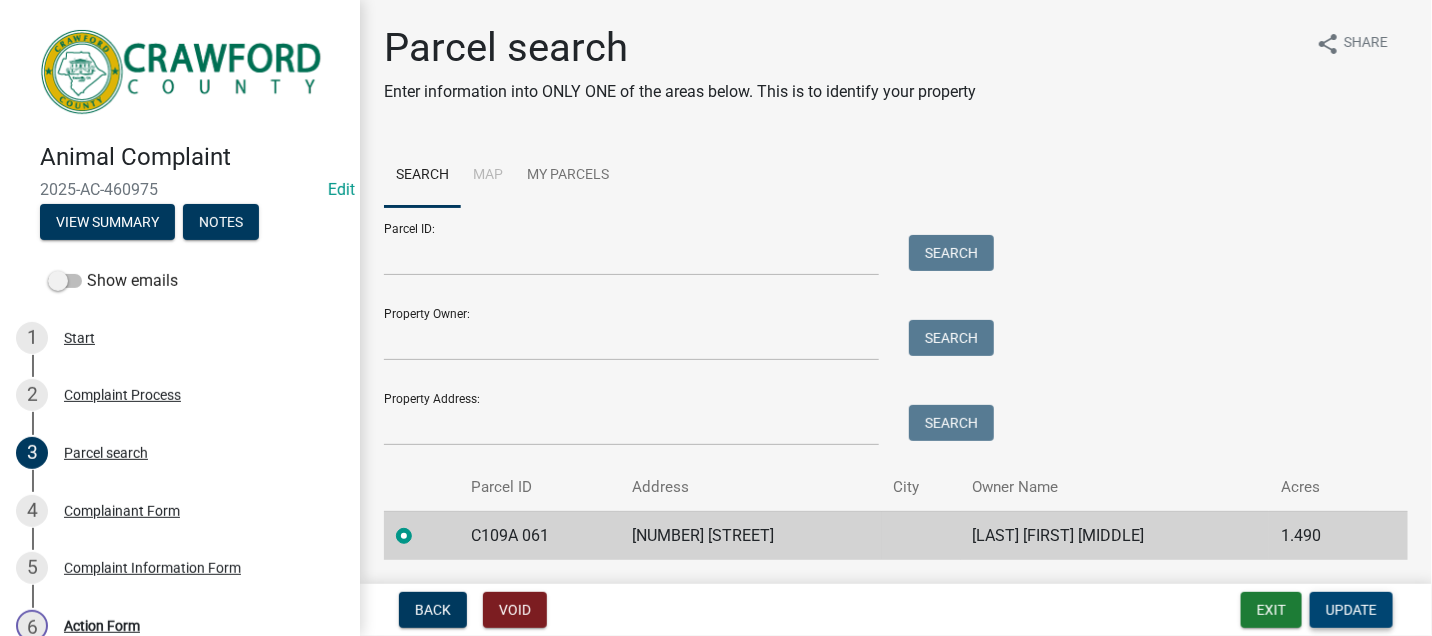 click on "Update" at bounding box center [1351, 610] 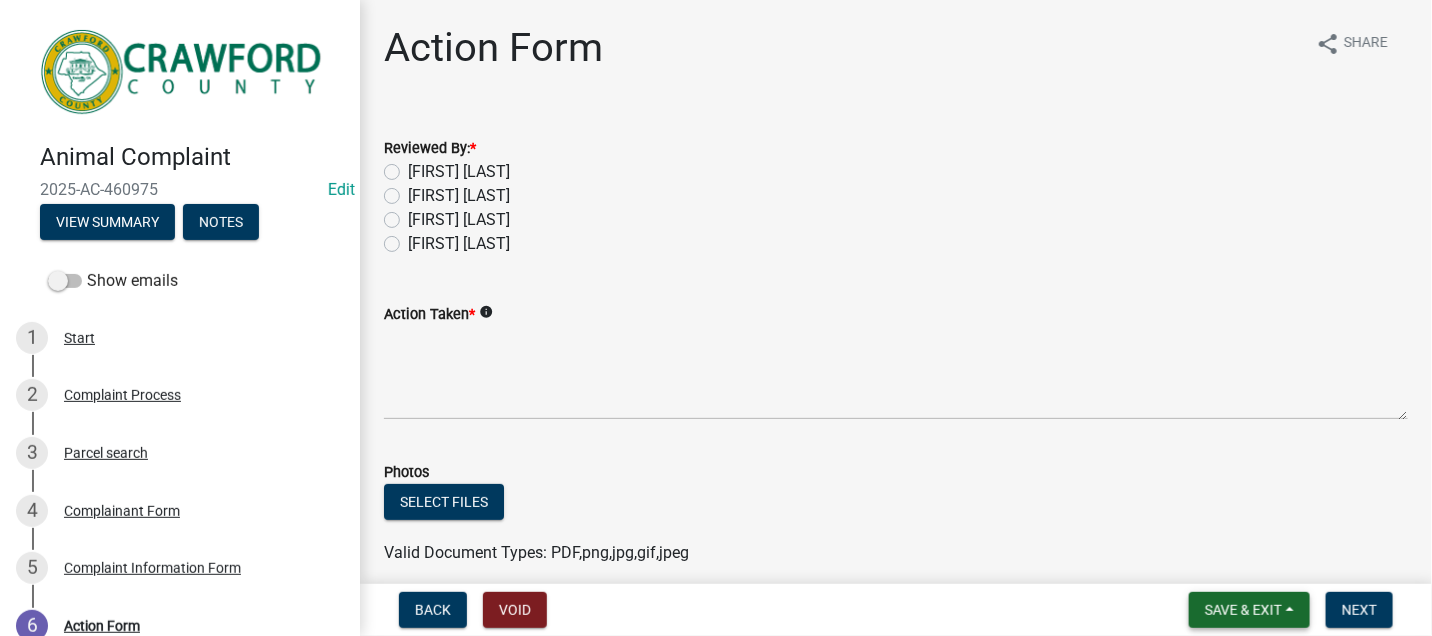 click on "Save & Exit" at bounding box center [1243, 610] 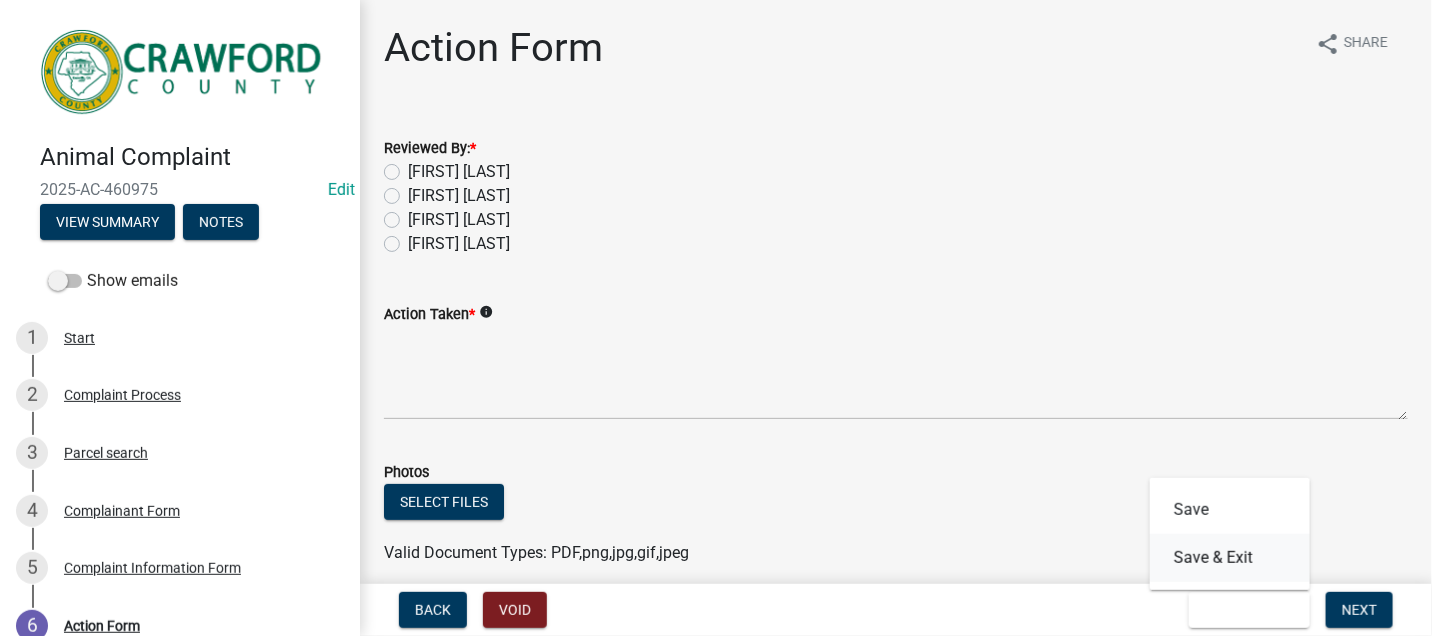 click on "Save & Exit" at bounding box center (1230, 558) 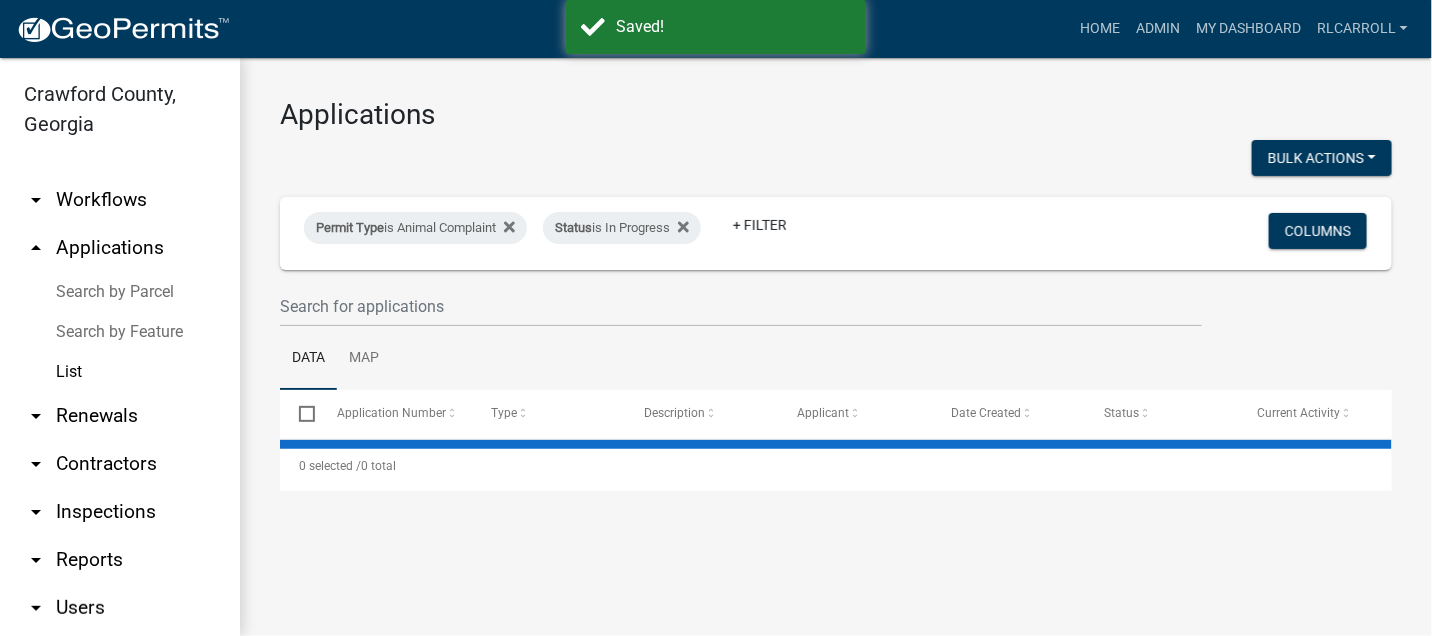 select on "3: 100" 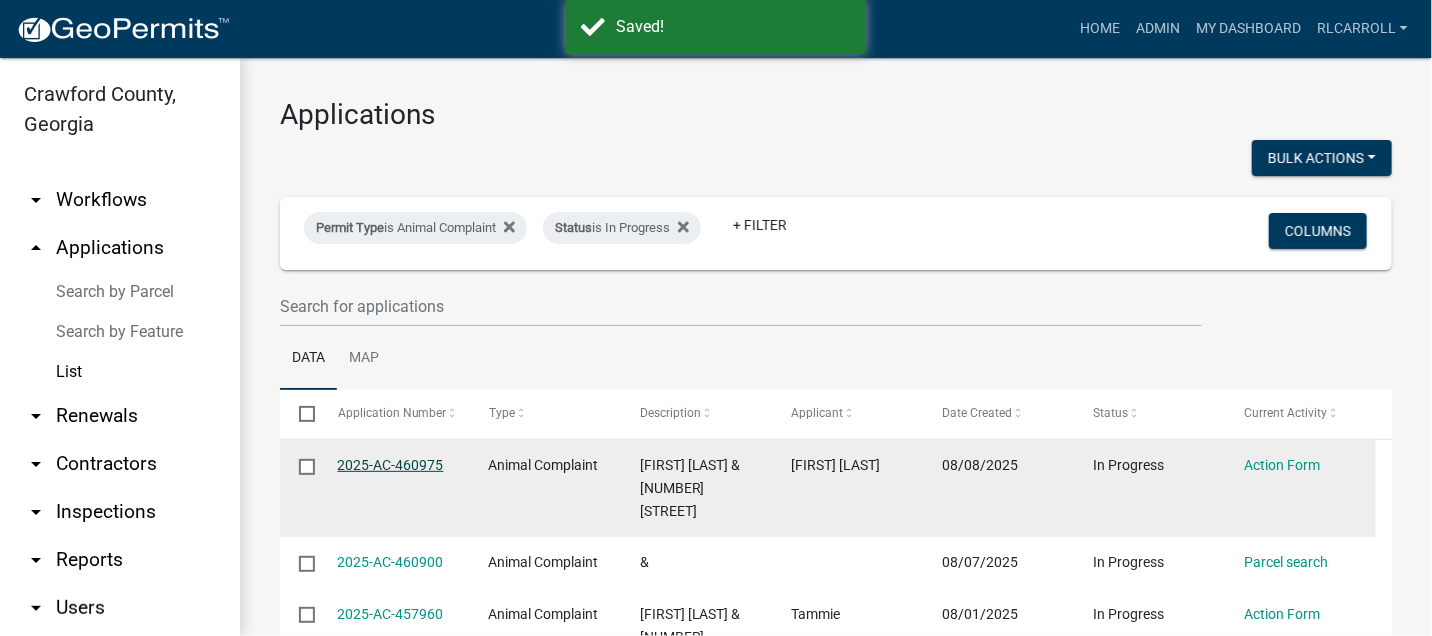 click on "2025-AC-460975" 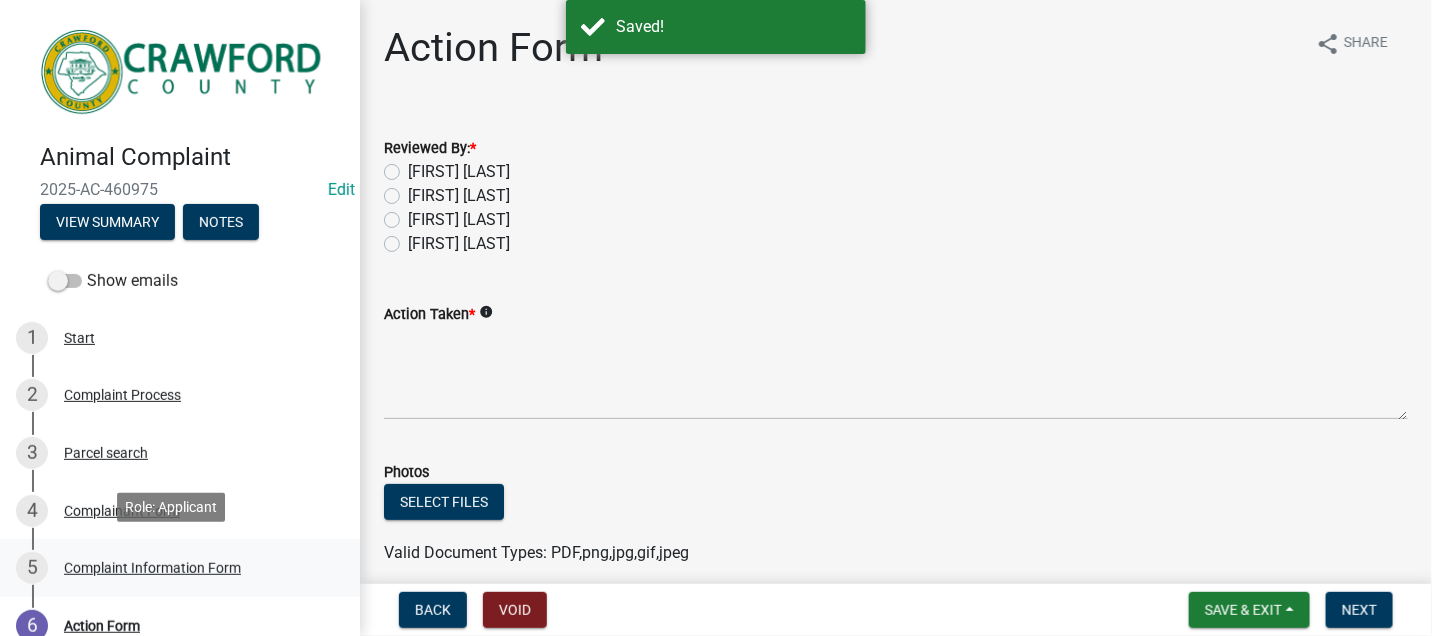 click on "Complaint Information Form" at bounding box center [152, 568] 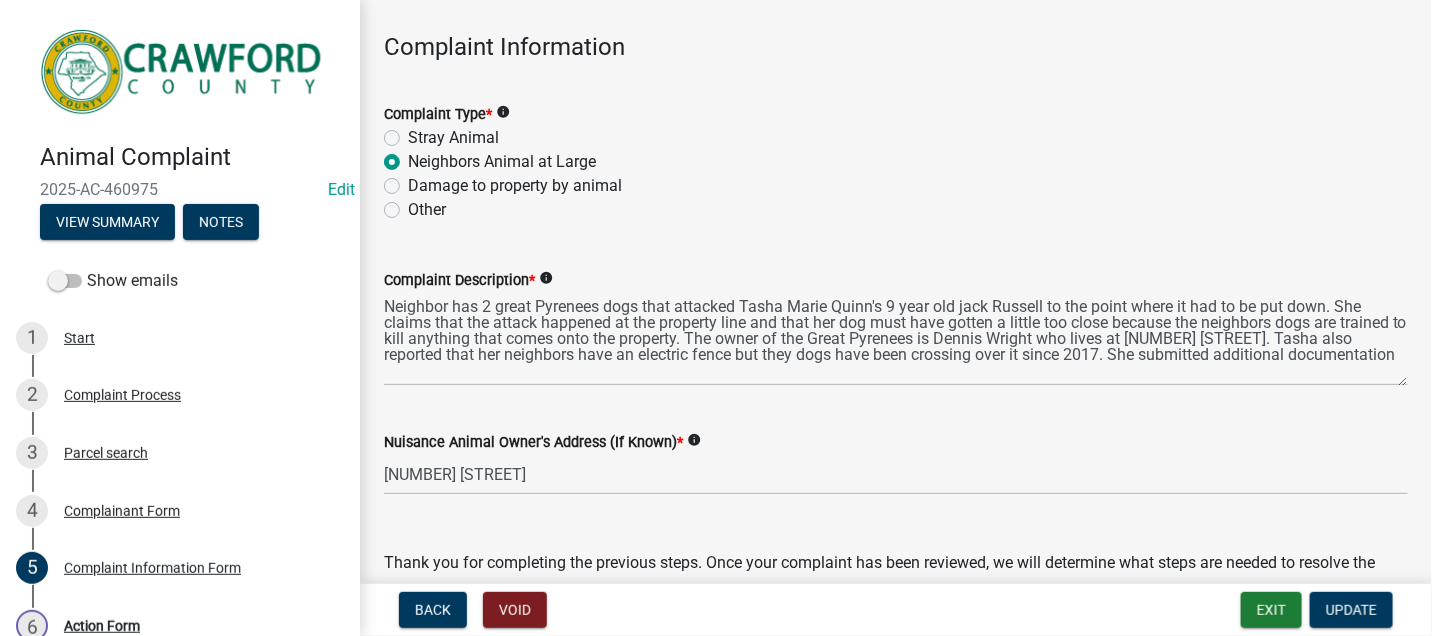 scroll, scrollTop: 0, scrollLeft: 0, axis: both 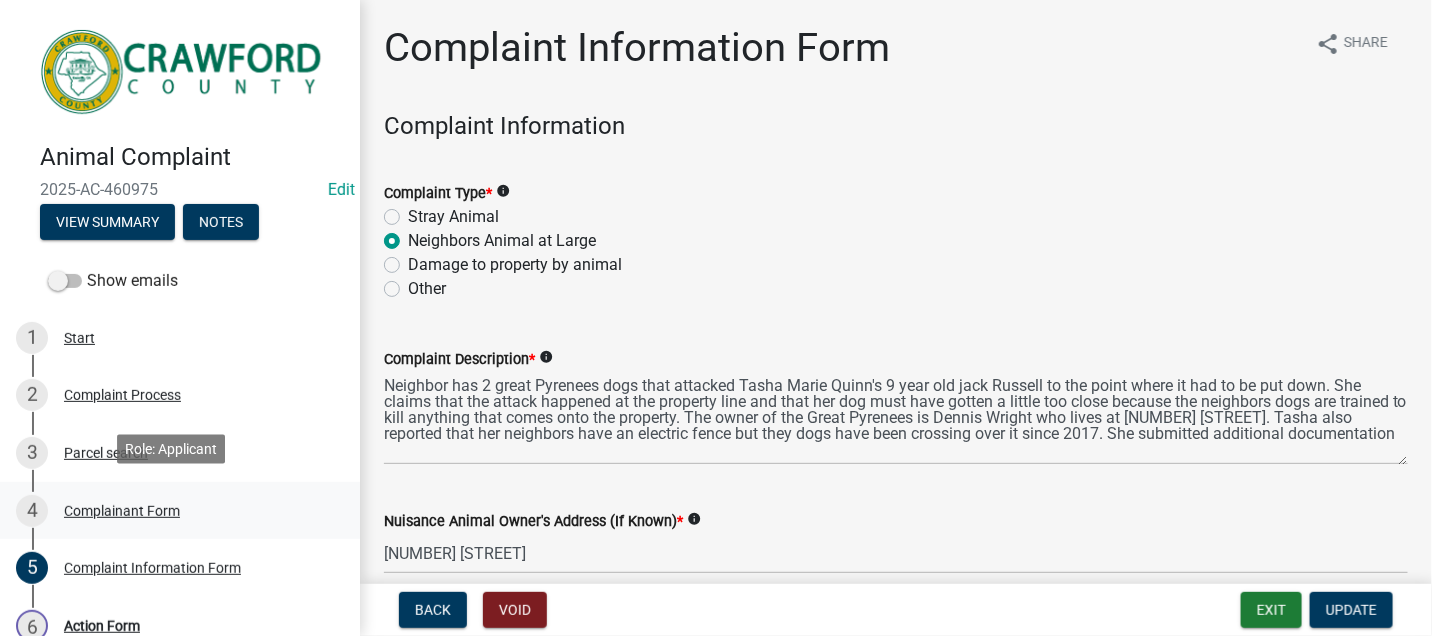 click on "Complainant Form" at bounding box center (122, 511) 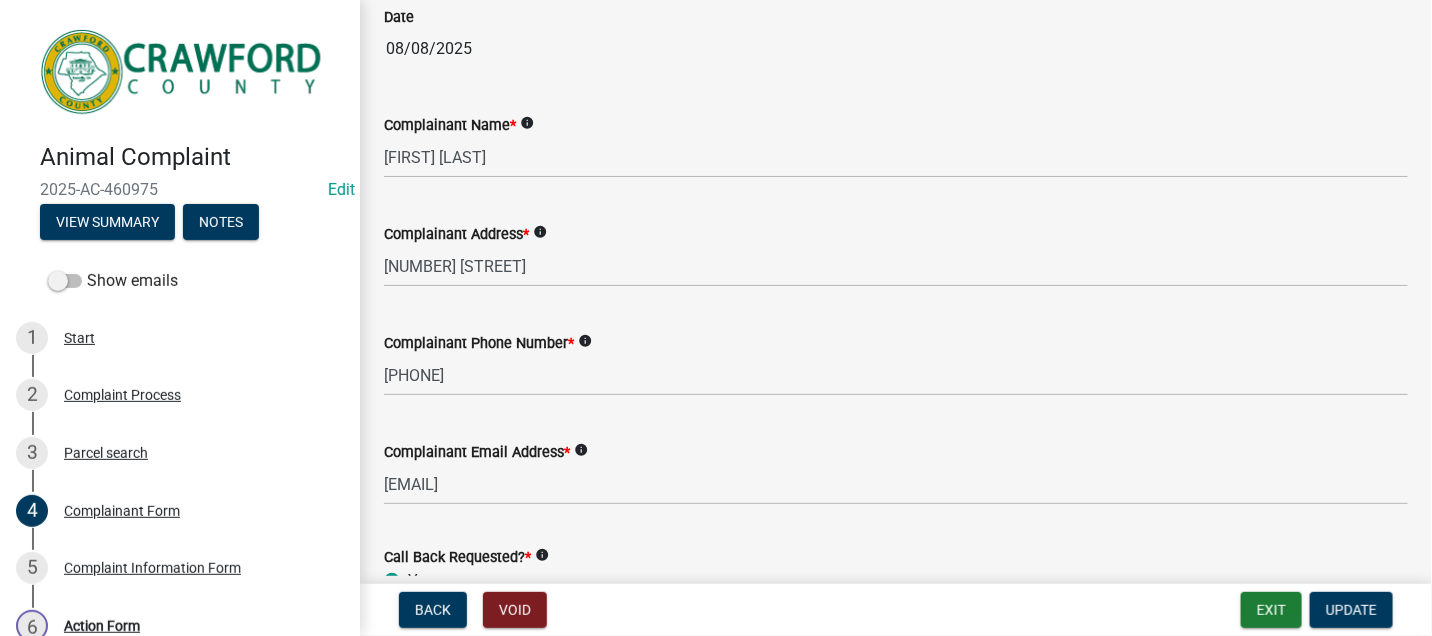 scroll, scrollTop: 0, scrollLeft: 0, axis: both 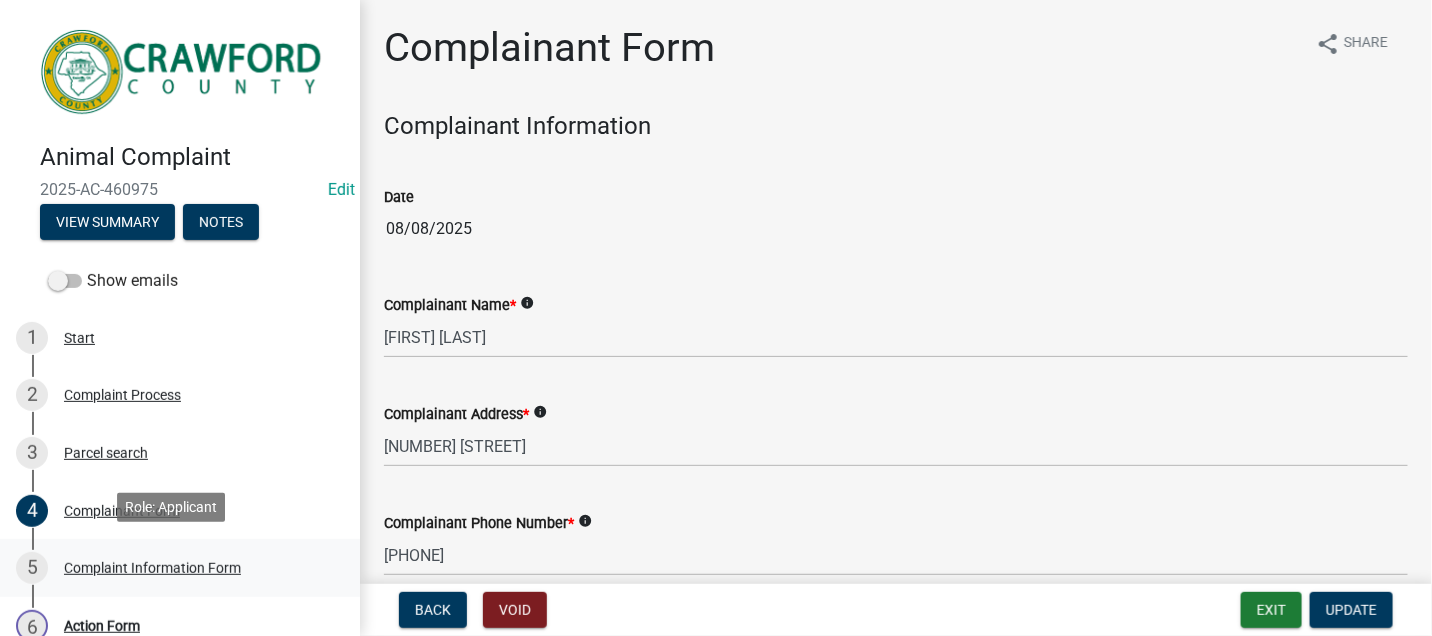 click on "Complaint Information Form" at bounding box center (152, 568) 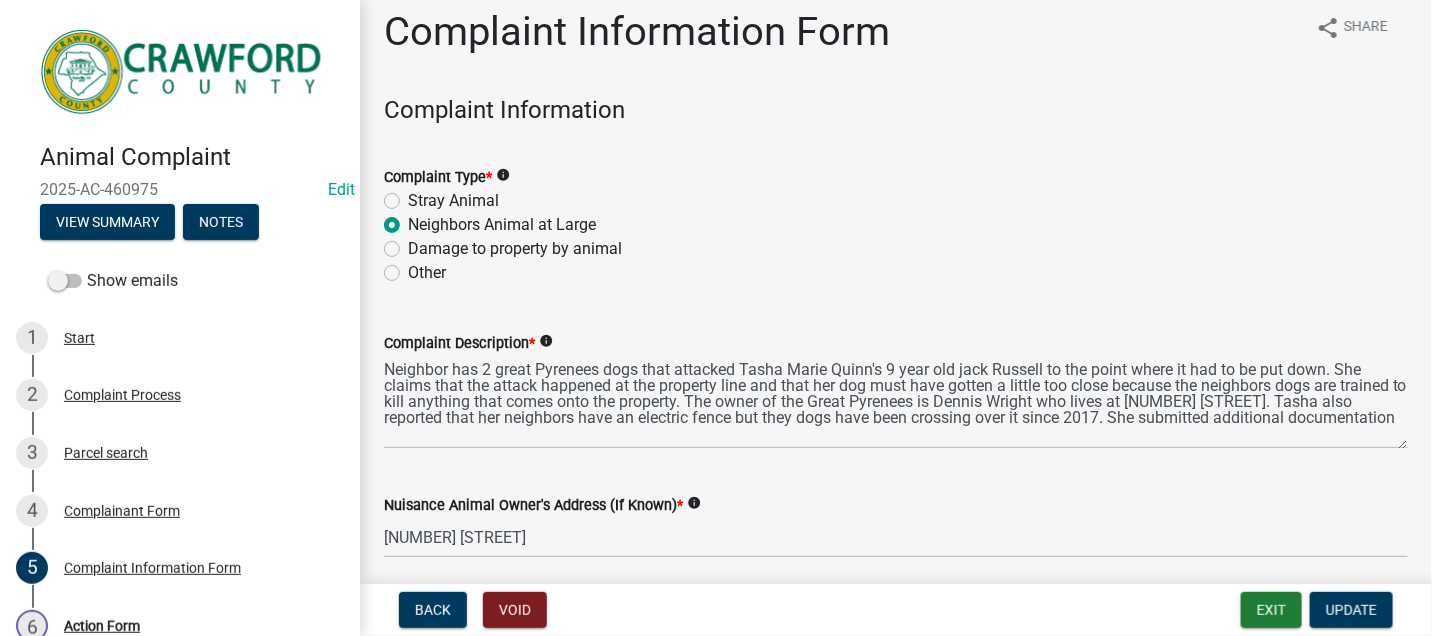scroll, scrollTop: 0, scrollLeft: 0, axis: both 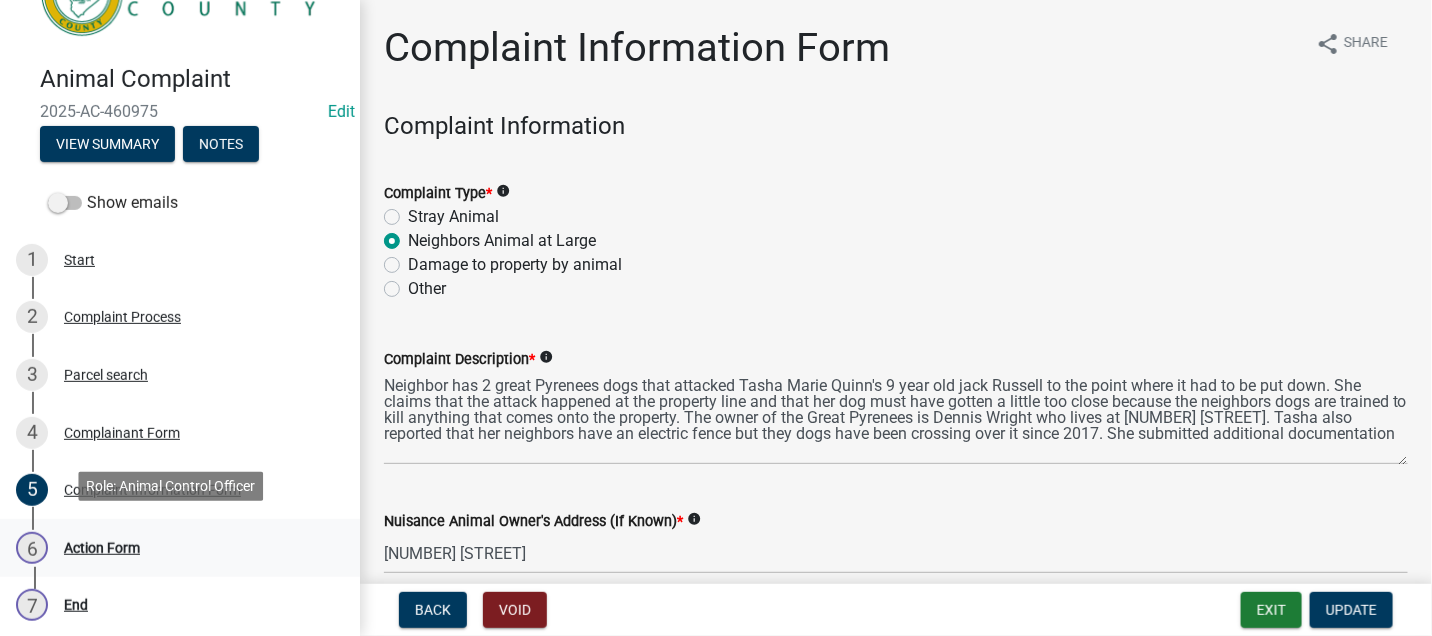 click on "Action Form" at bounding box center (102, 548) 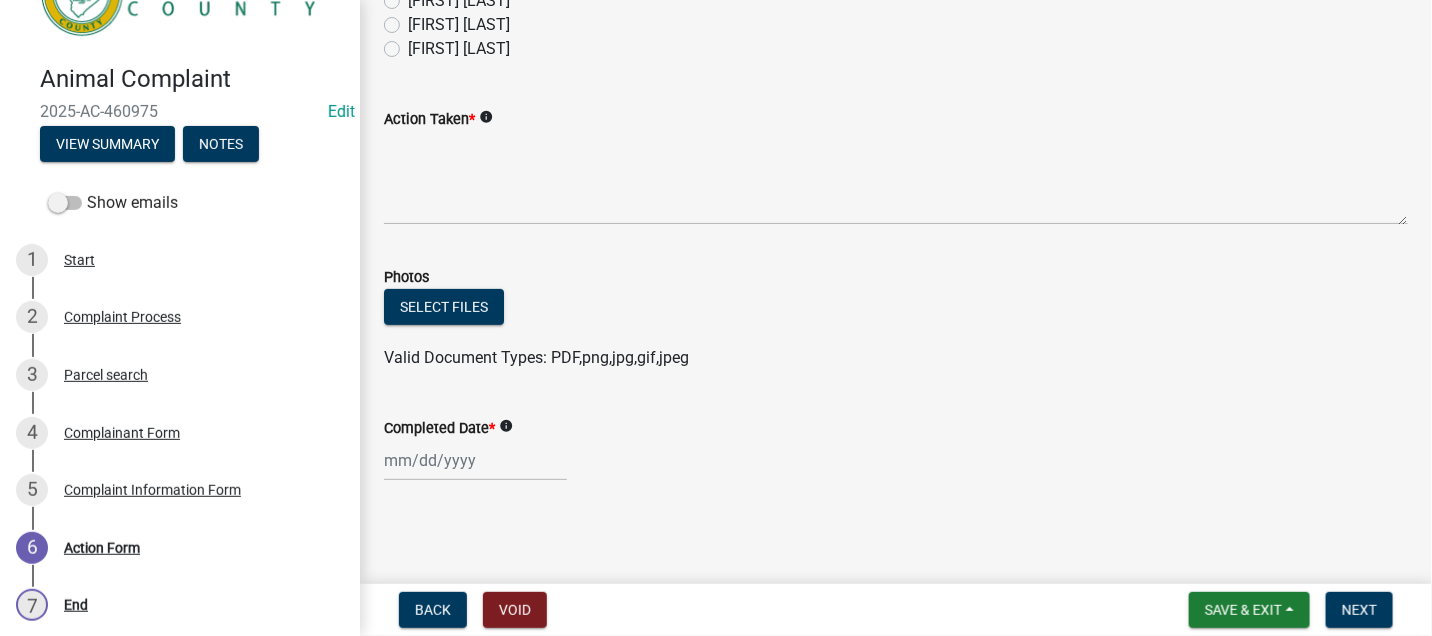 scroll, scrollTop: 0, scrollLeft: 0, axis: both 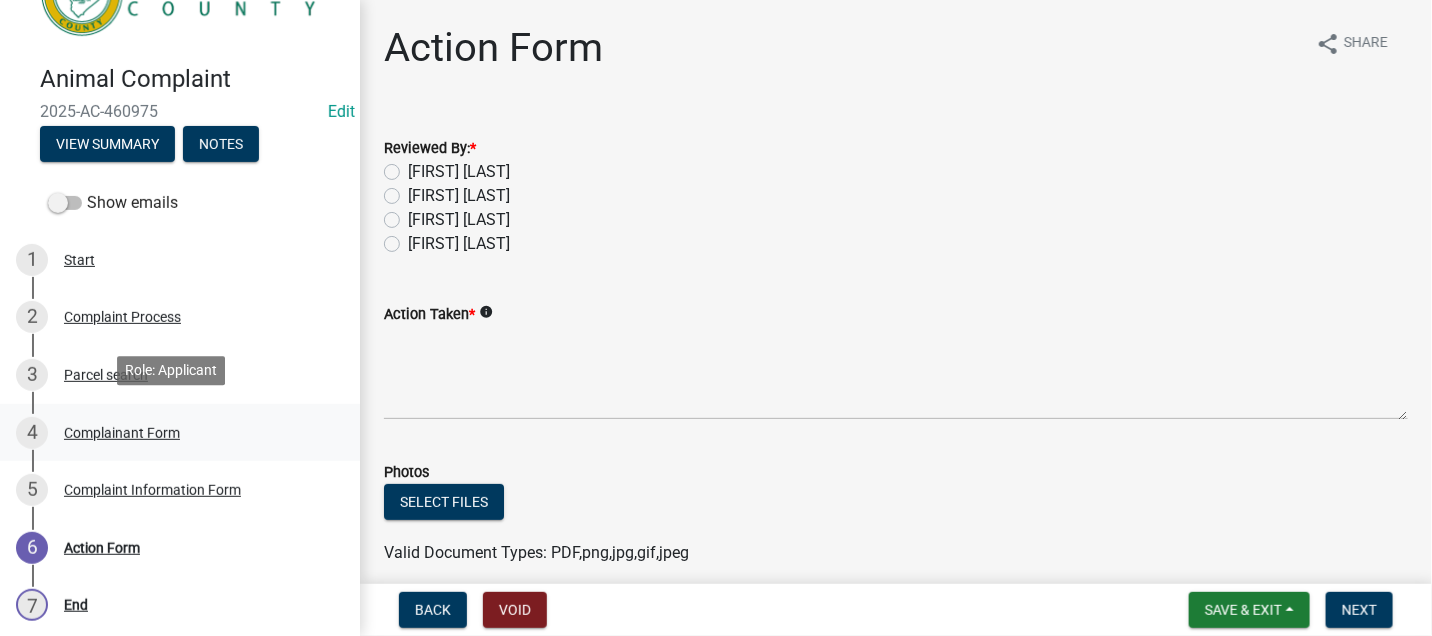click on "Complainant Form" at bounding box center (122, 433) 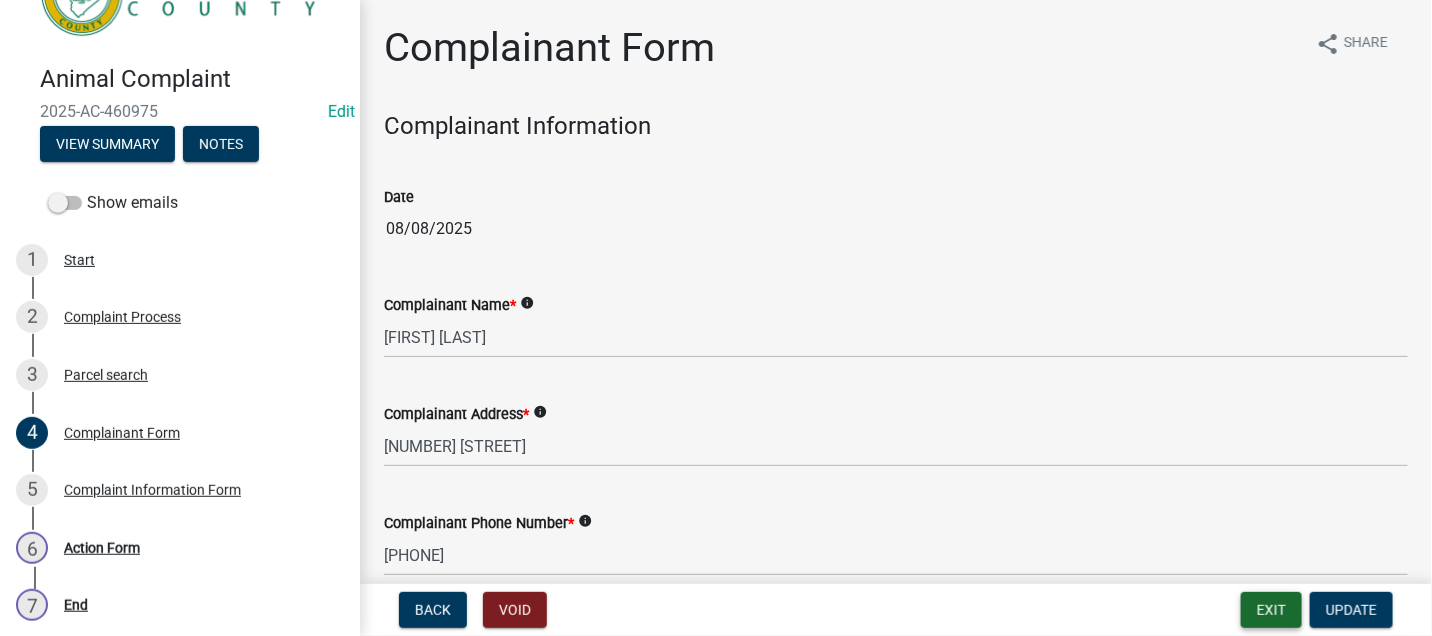 click on "Exit" at bounding box center (1271, 610) 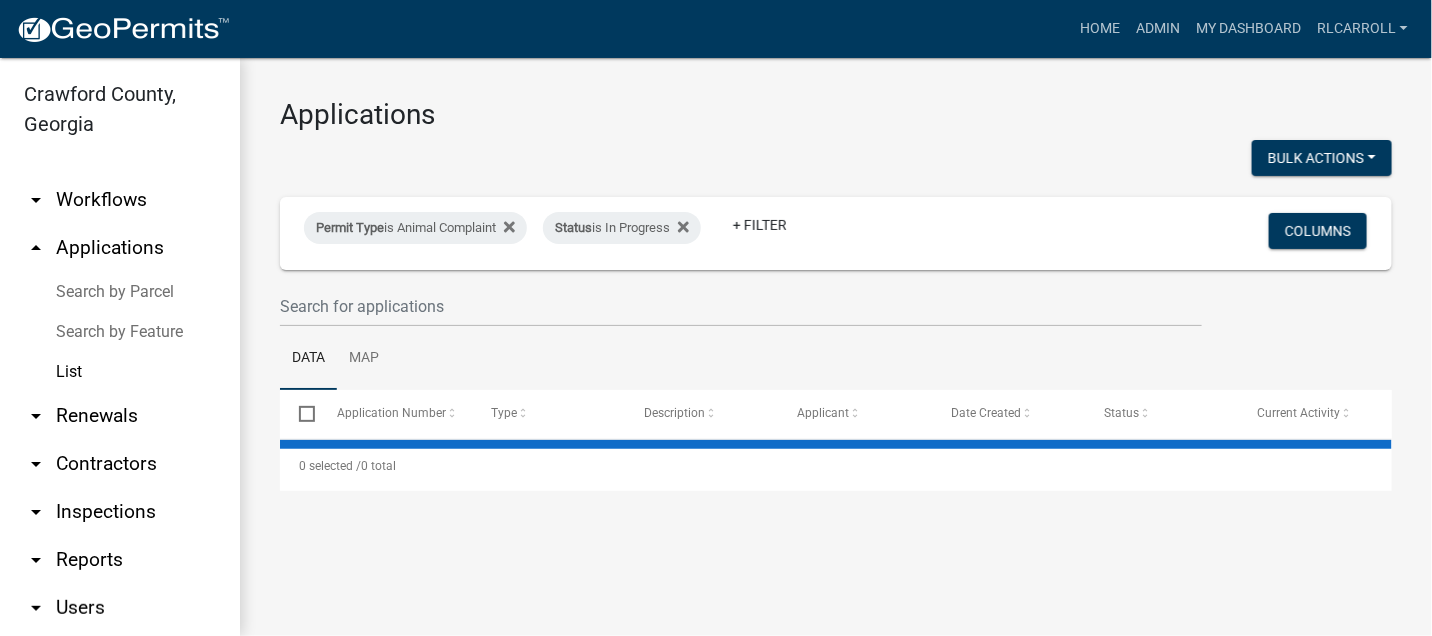 select on "3: 100" 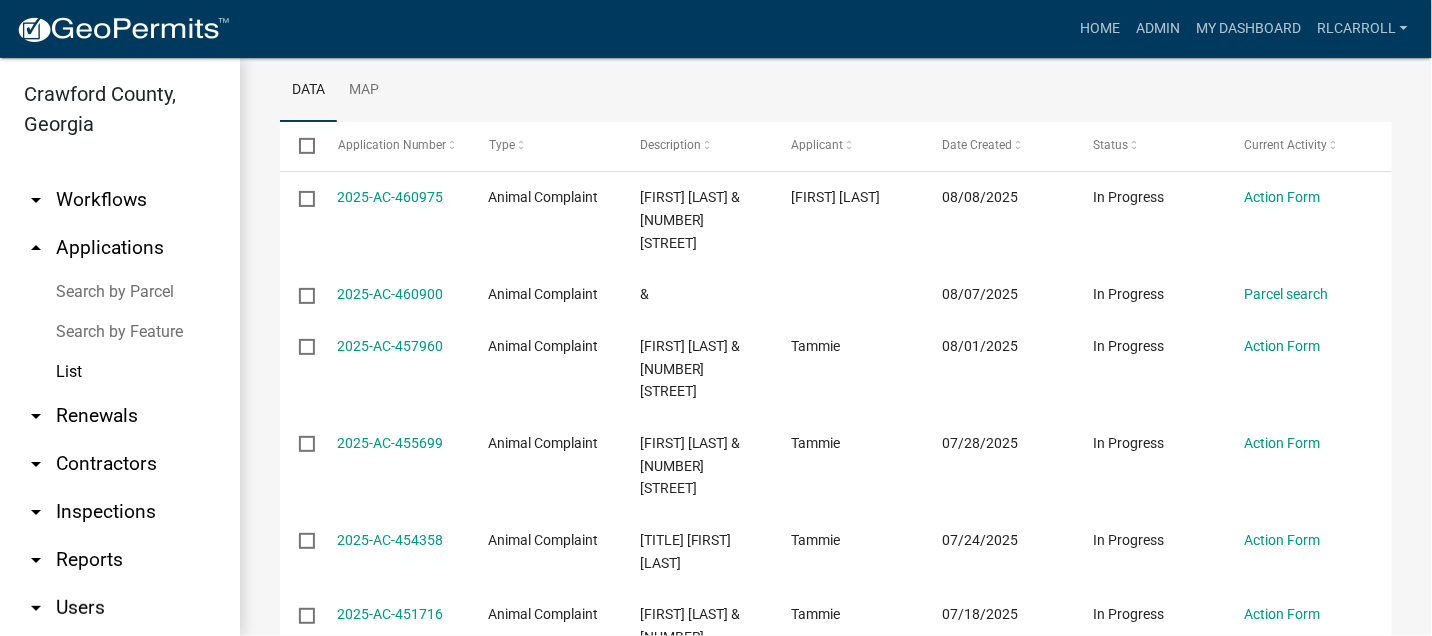 scroll, scrollTop: 333, scrollLeft: 0, axis: vertical 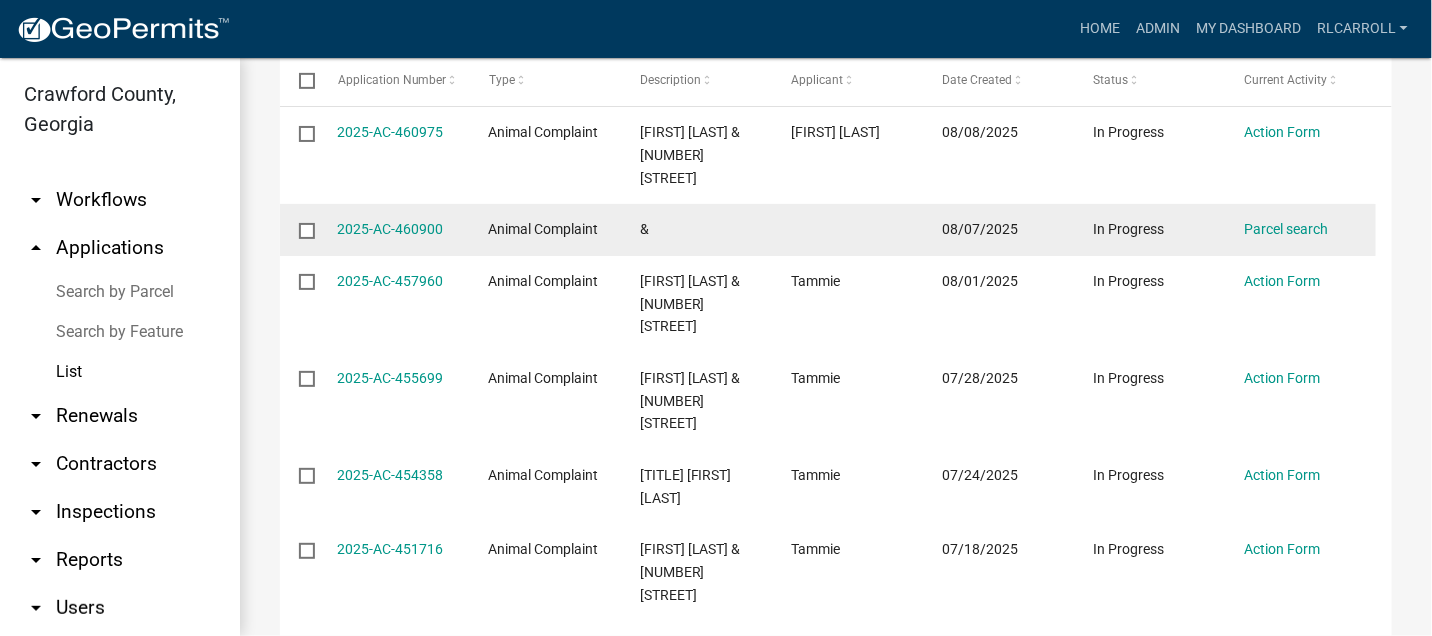 click 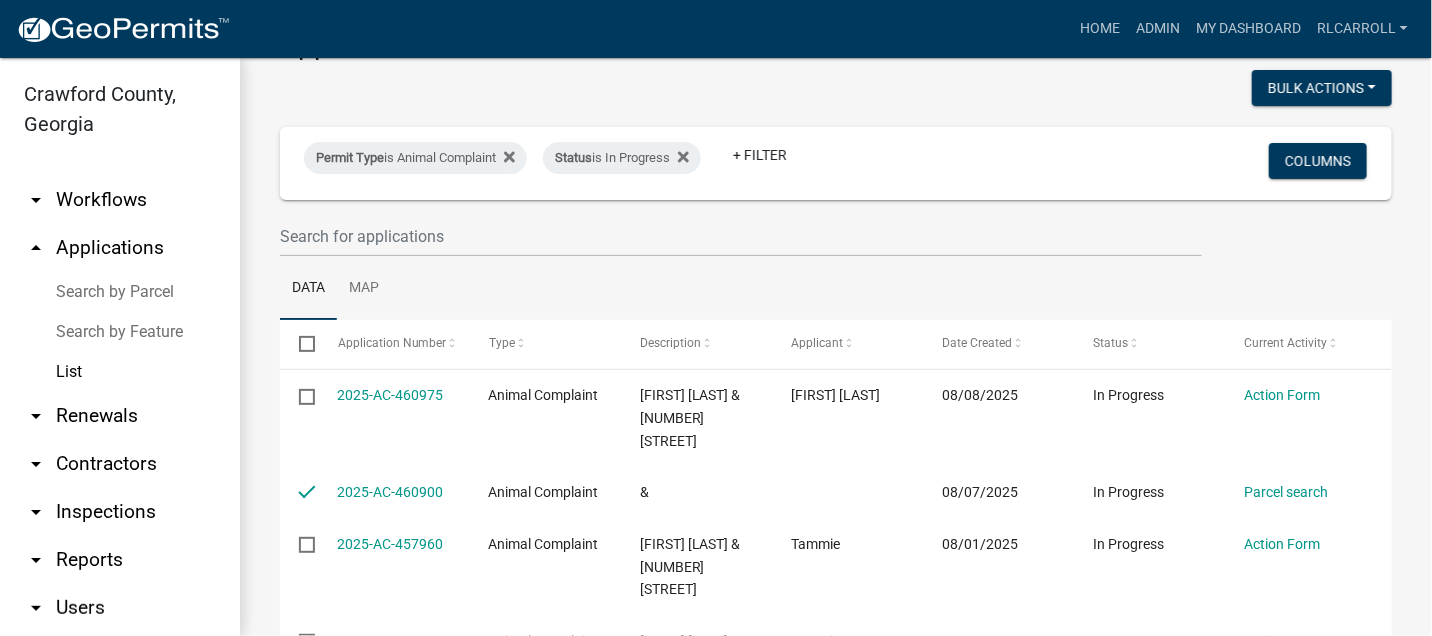scroll, scrollTop: 0, scrollLeft: 0, axis: both 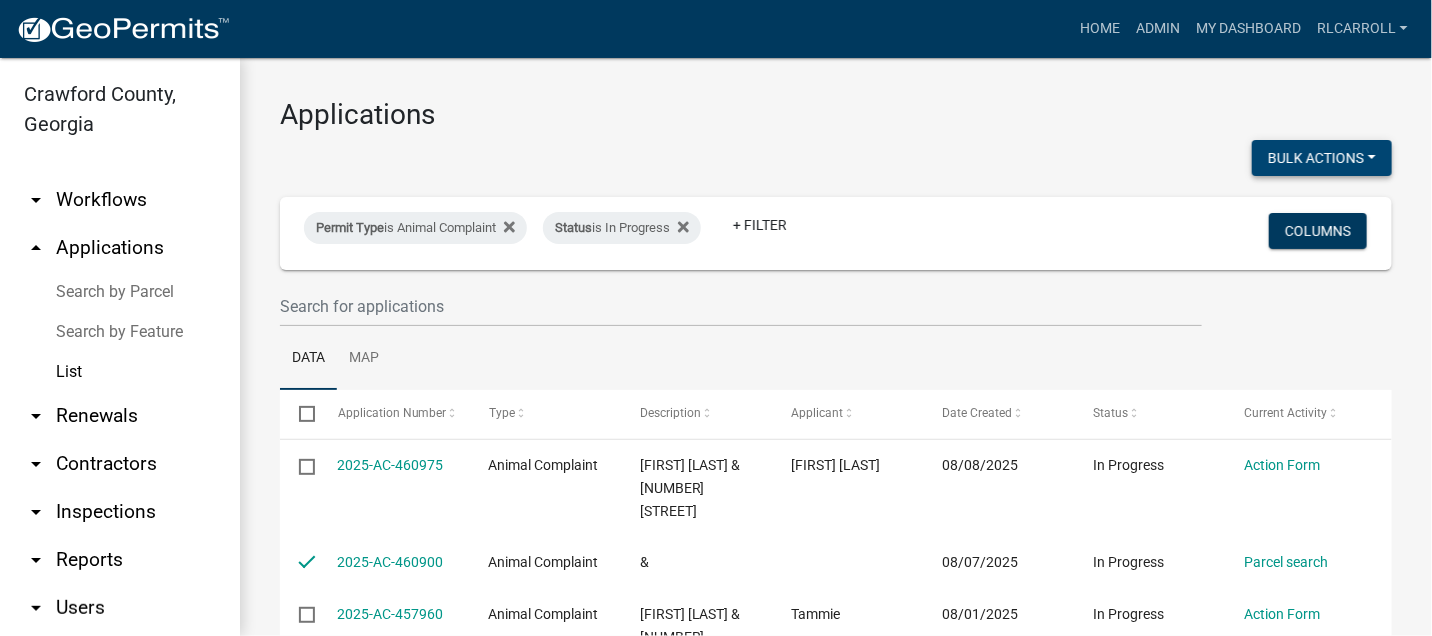 click on "Bulk Actions" at bounding box center (1322, 158) 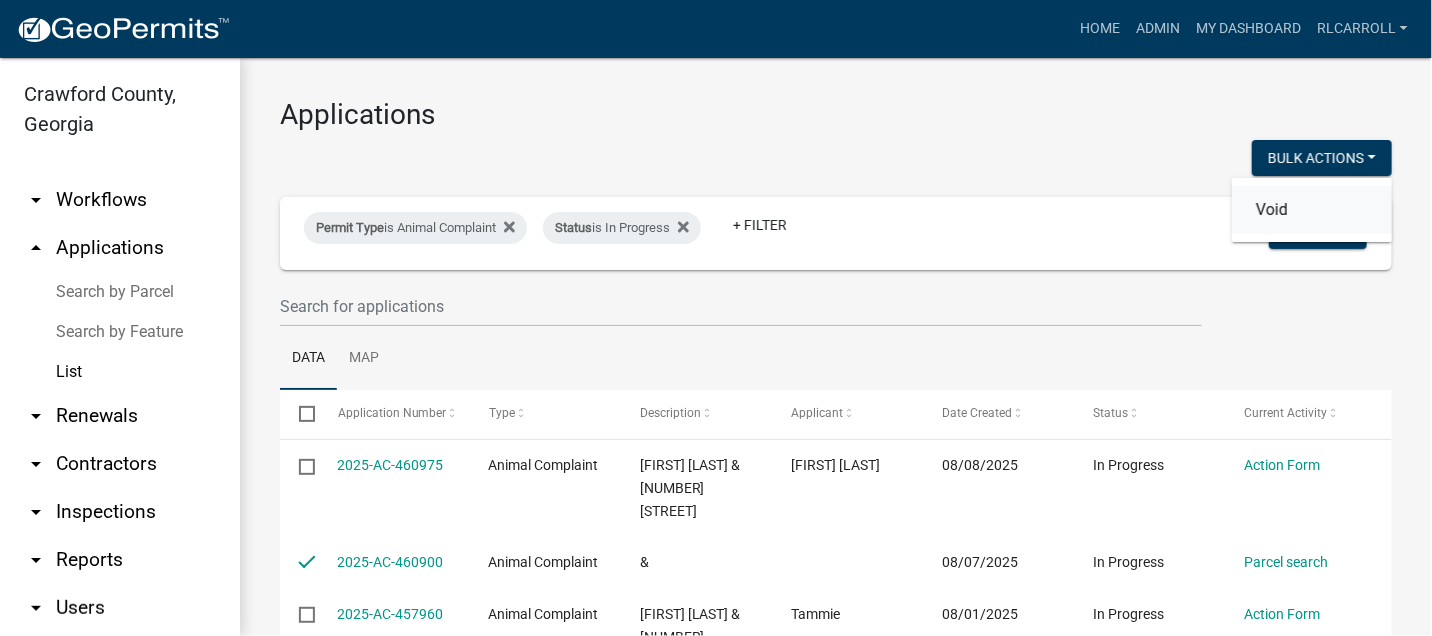click on "Void" at bounding box center [1312, 210] 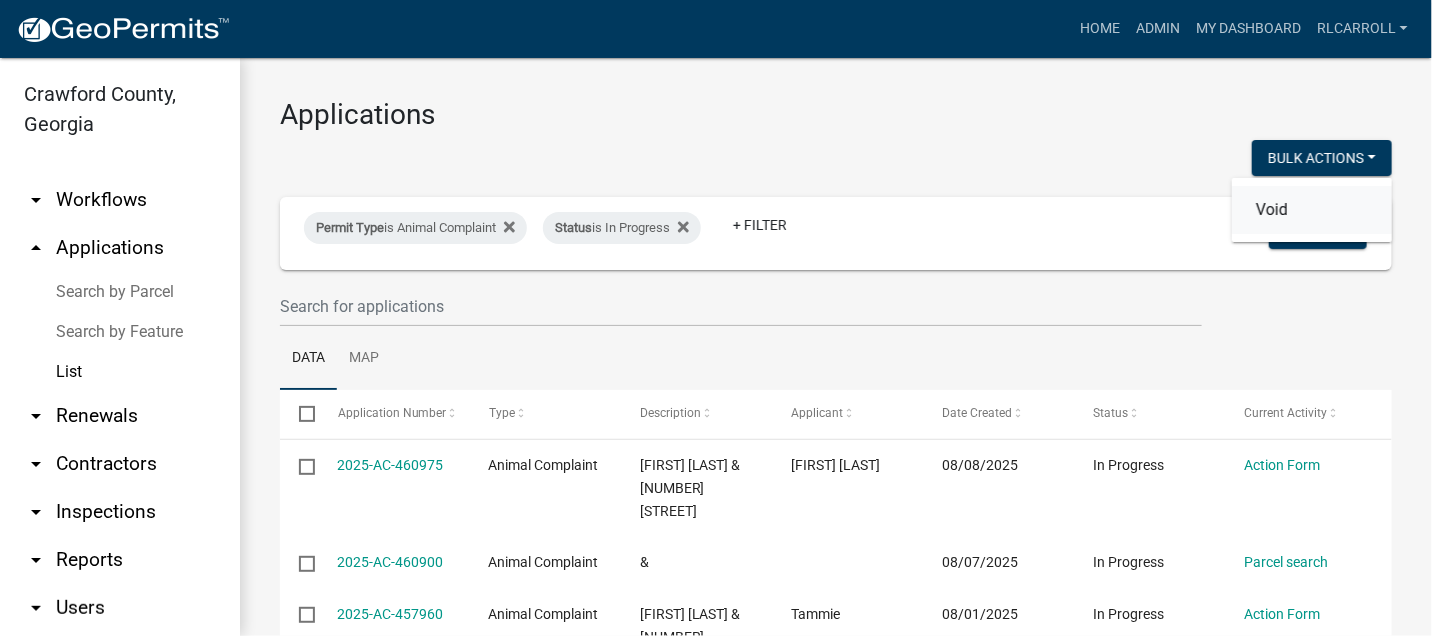 checkbox on "false" 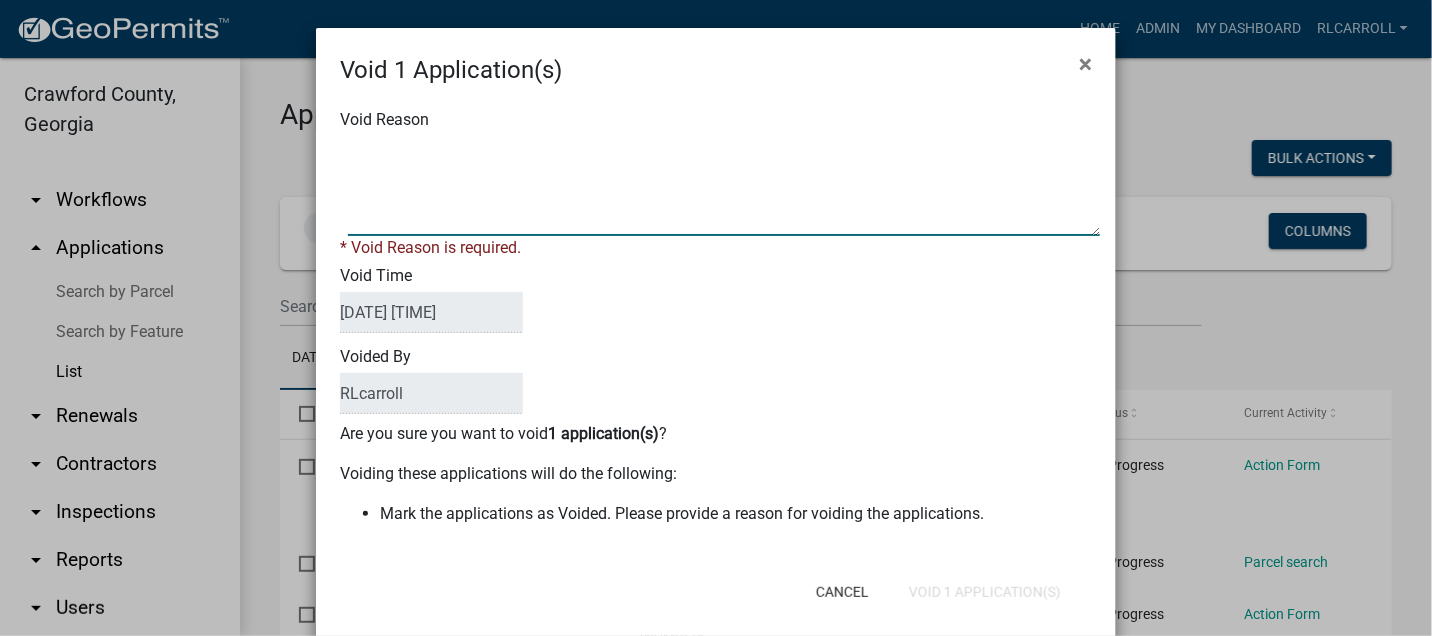 click on "Void Reason" at bounding box center [724, 186] 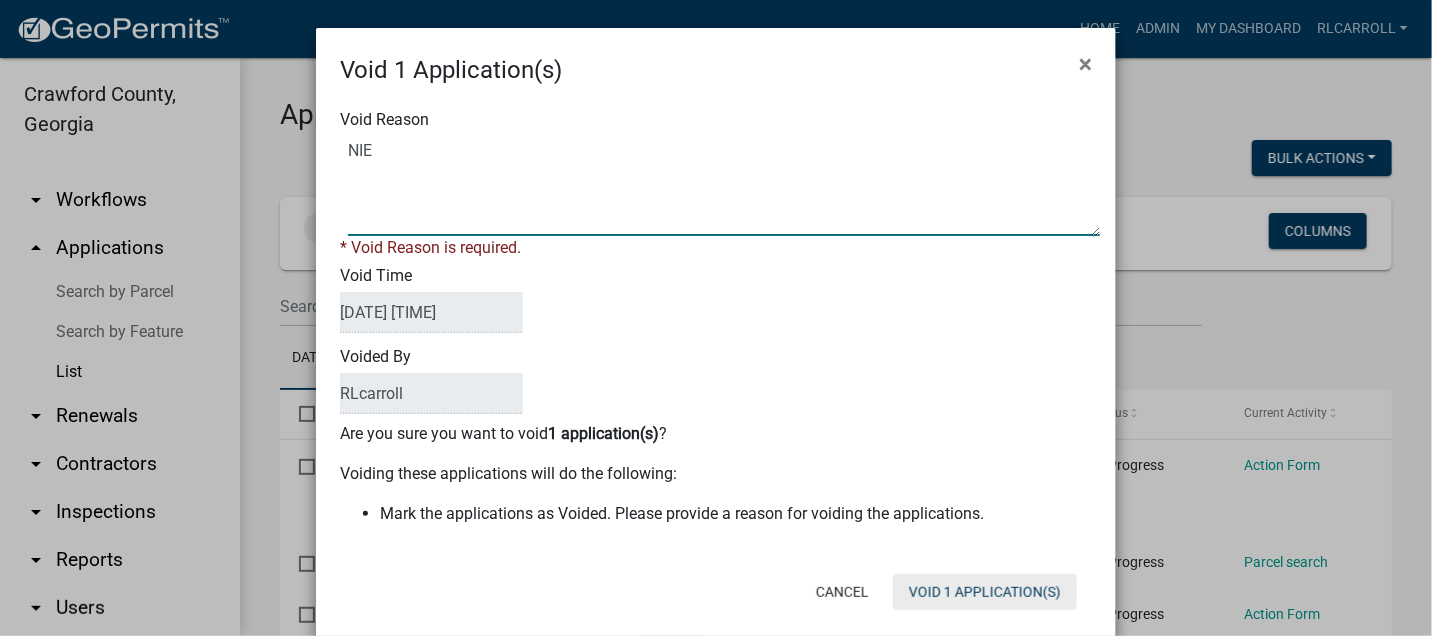 type on "NIE" 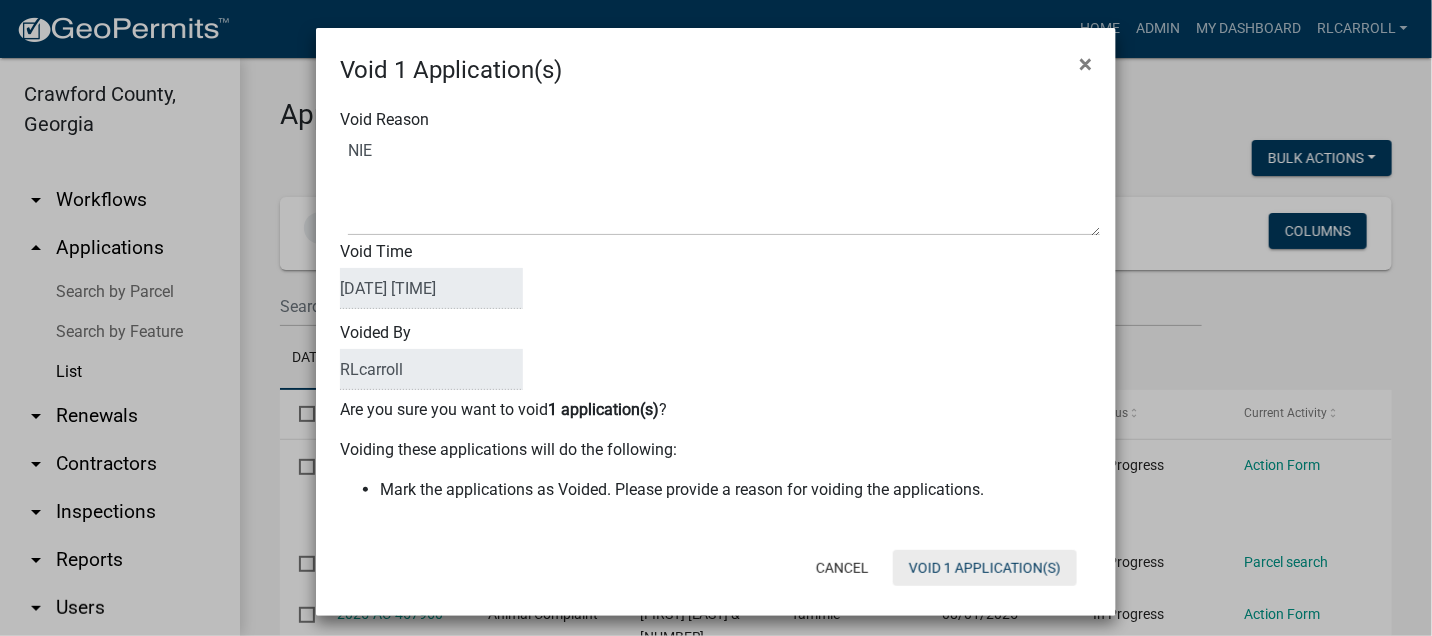 click on "Void 1 Application(s)" 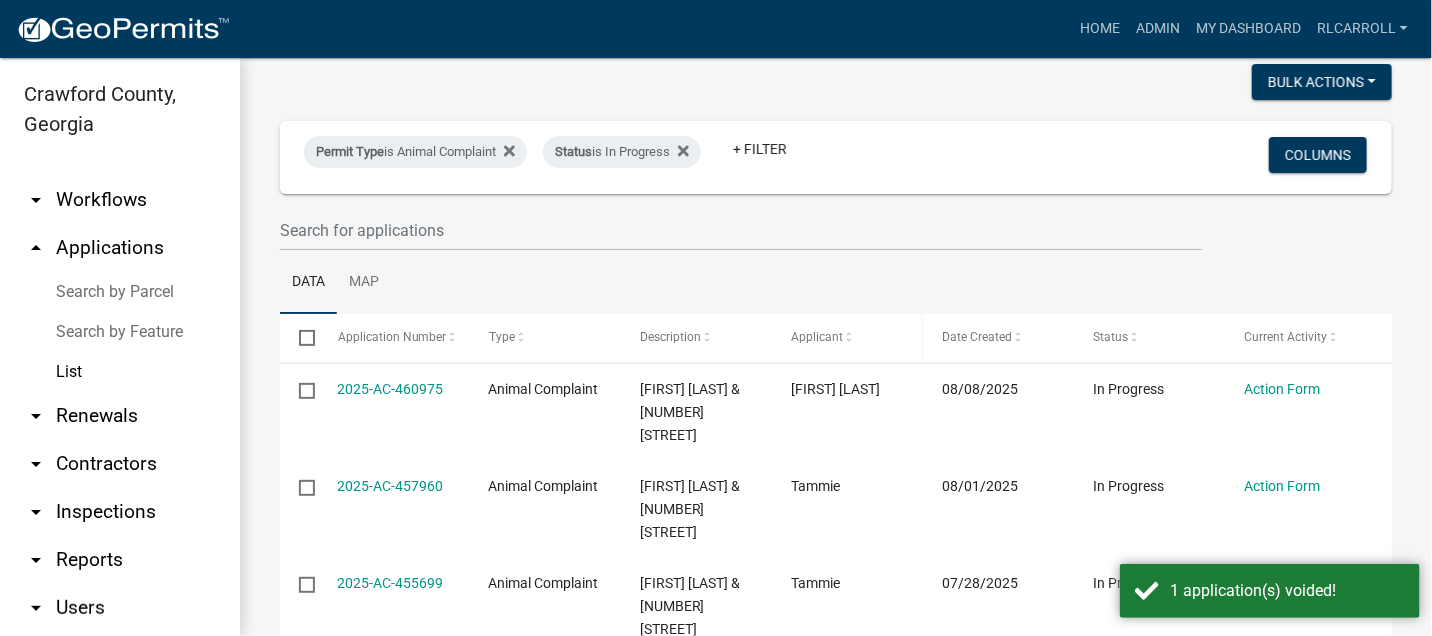 scroll, scrollTop: 111, scrollLeft: 0, axis: vertical 